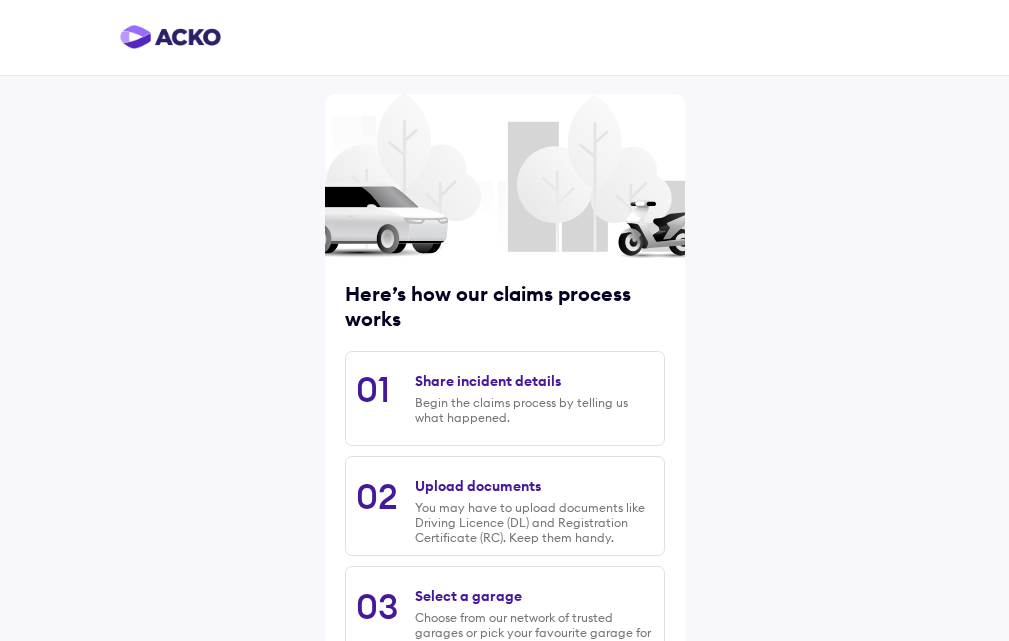 scroll, scrollTop: 255, scrollLeft: 0, axis: vertical 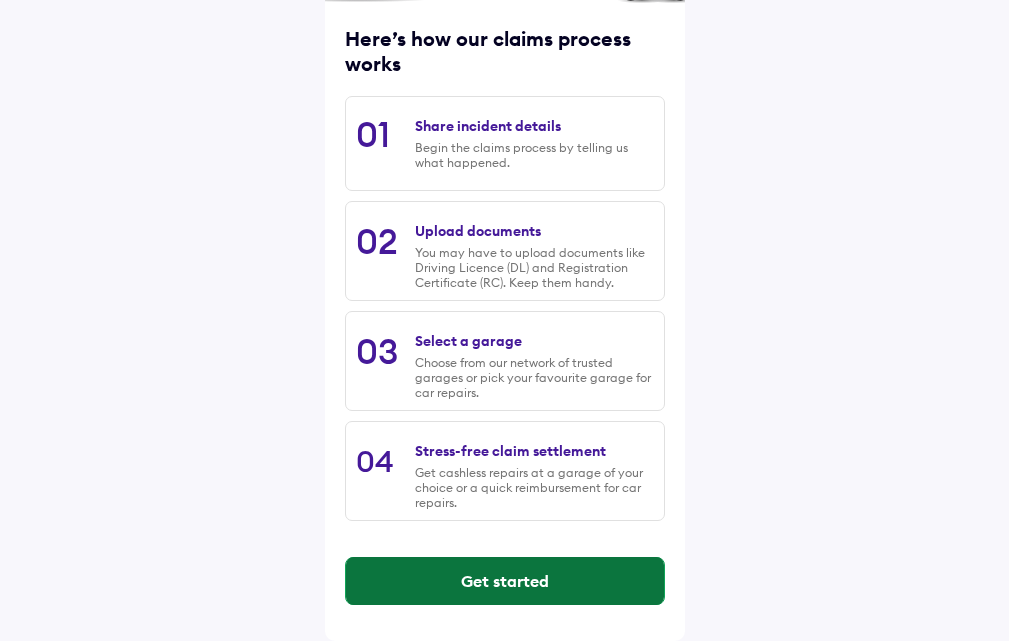 click on "Get started" at bounding box center [505, 581] 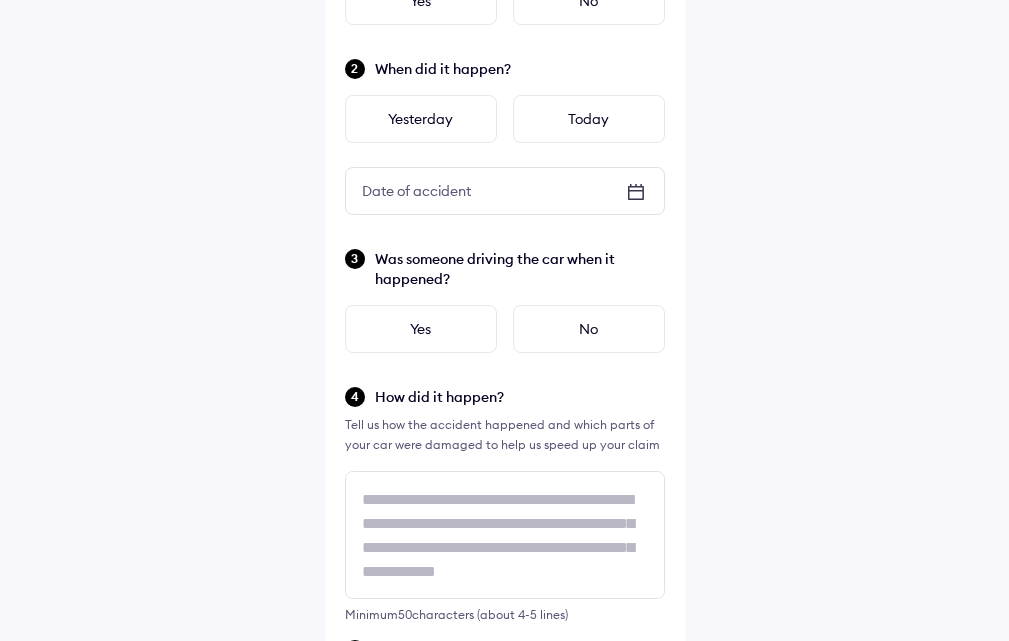 scroll, scrollTop: 0, scrollLeft: 0, axis: both 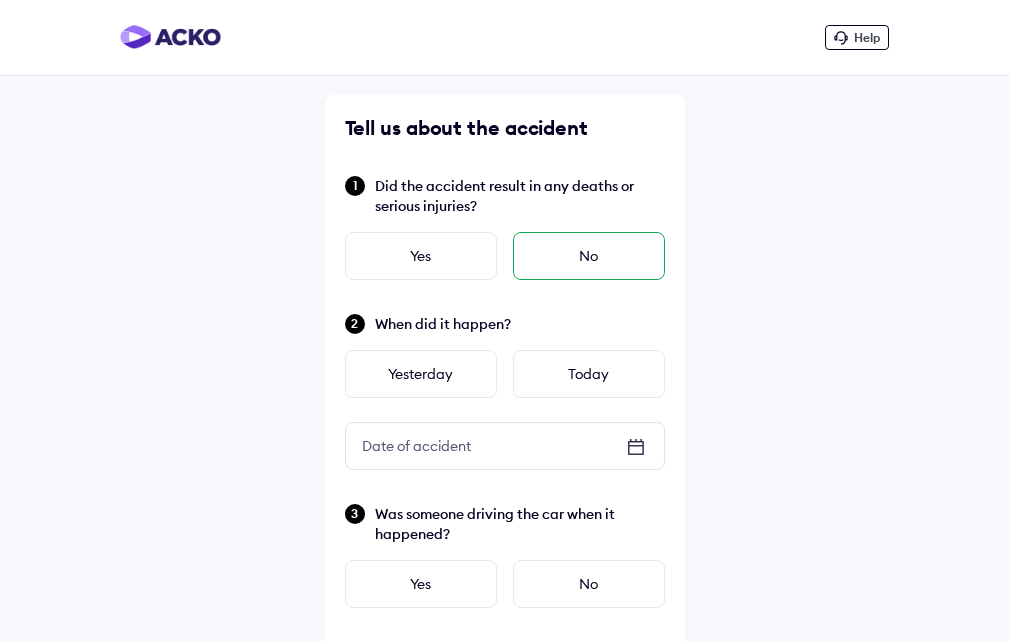 click on "No" at bounding box center (589, 256) 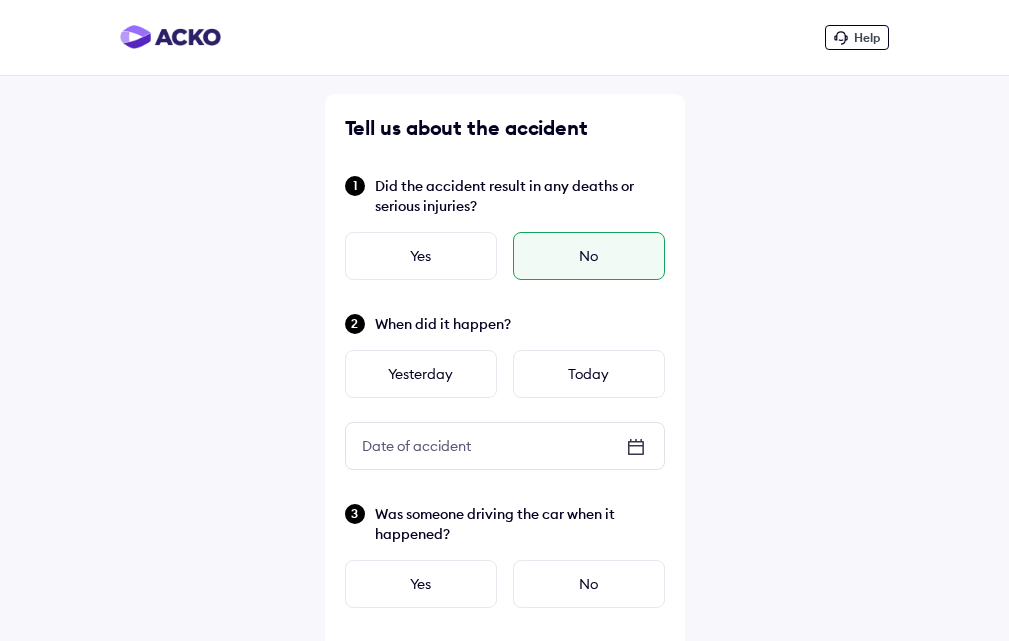 click 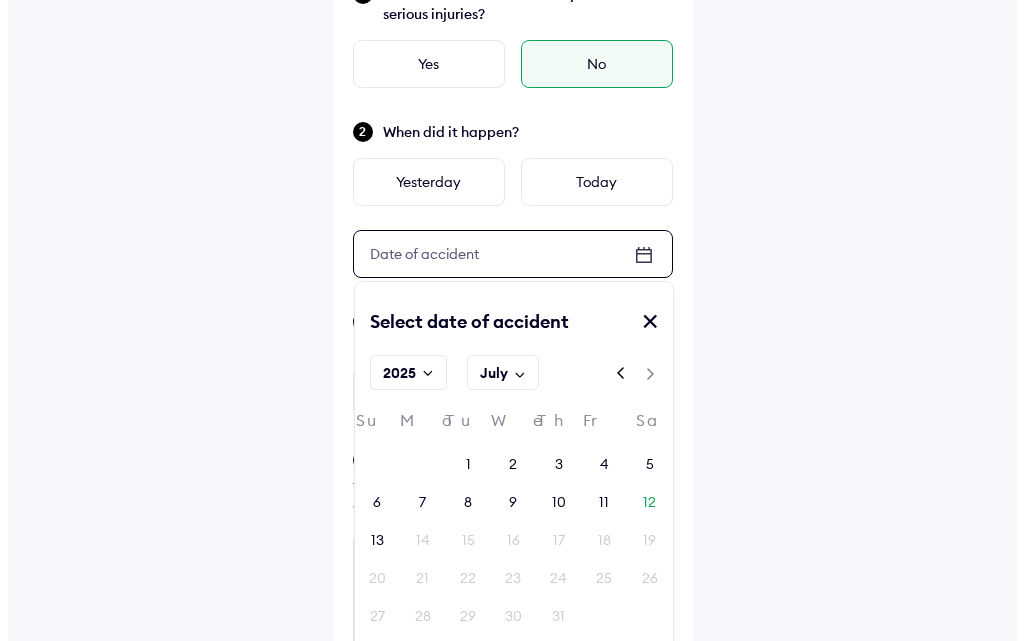 scroll, scrollTop: 200, scrollLeft: 0, axis: vertical 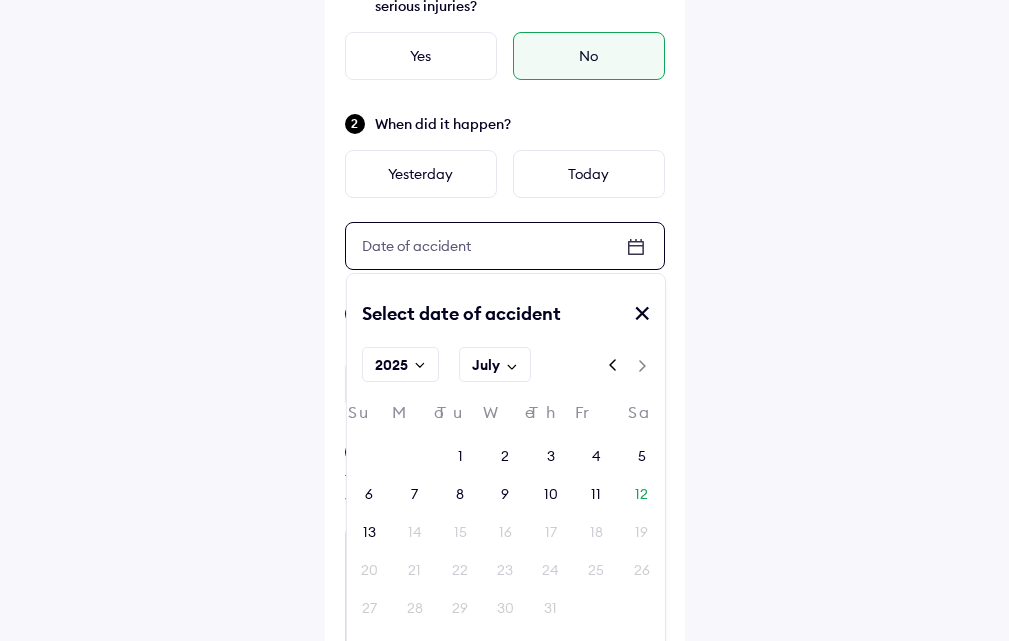 drag, startPoint x: 542, startPoint y: 489, endPoint x: 543, endPoint y: 476, distance: 13.038404 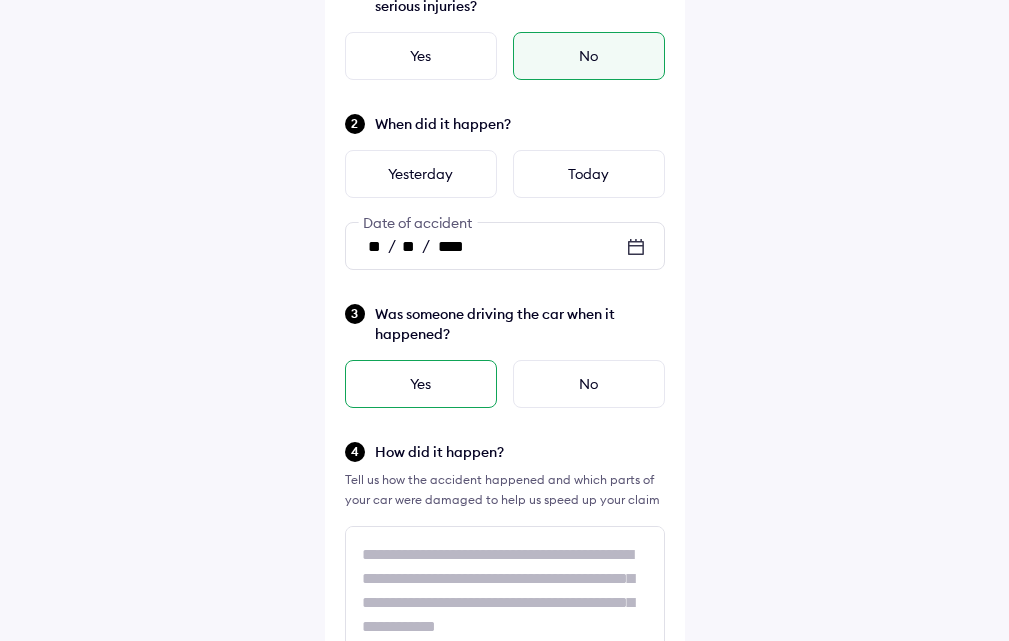 click on "Yes" at bounding box center [421, 384] 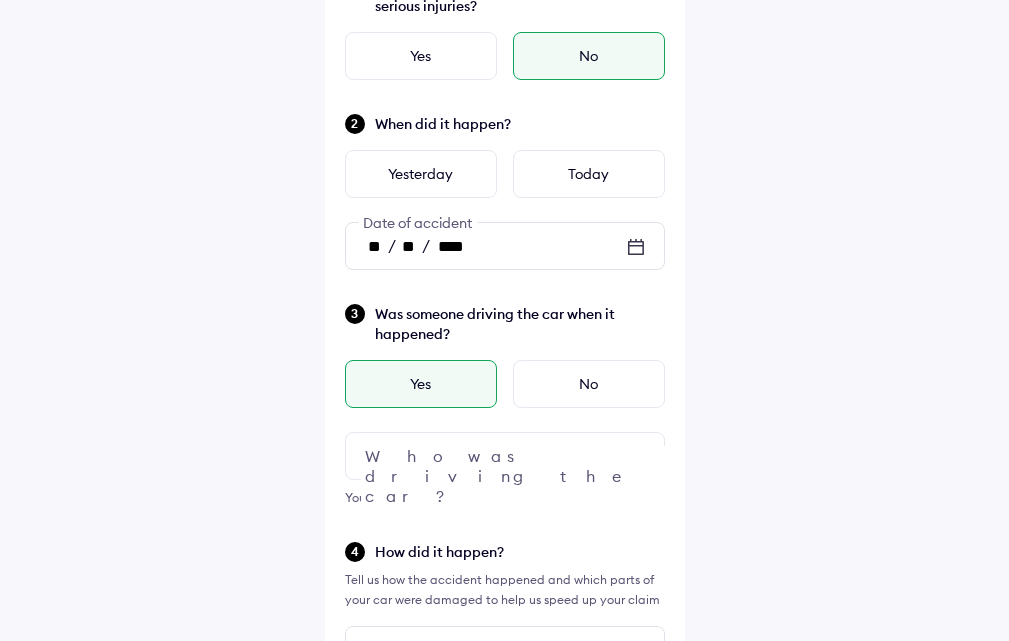 click on "Was someone driving the car when it happened? Yes No Who was driving the car? You can file a claim even if someone else was driving" at bounding box center (505, 405) 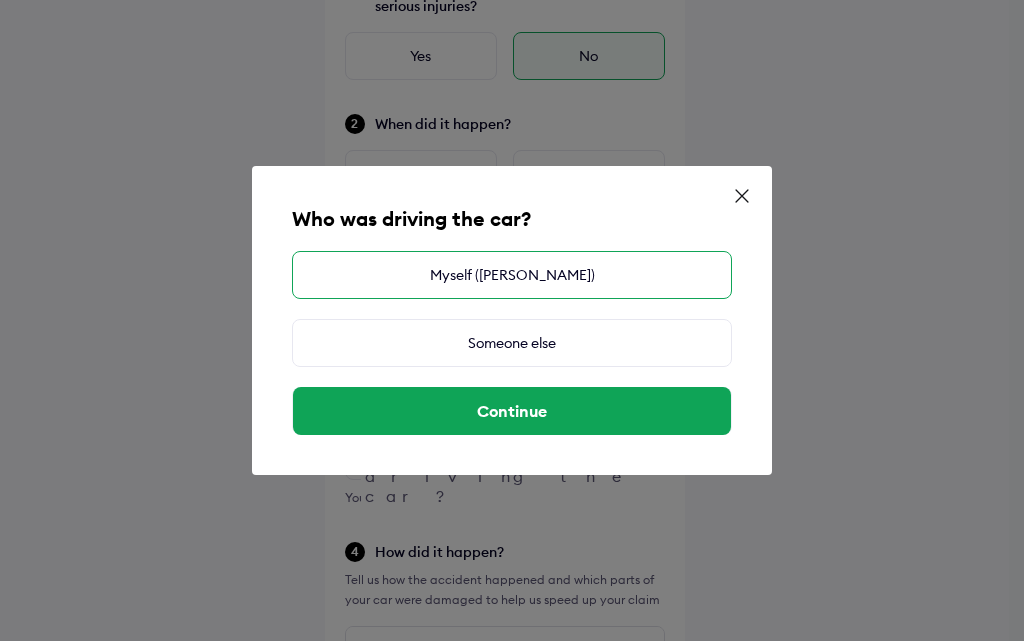 click on "Myself ([PERSON_NAME])" at bounding box center (512, 275) 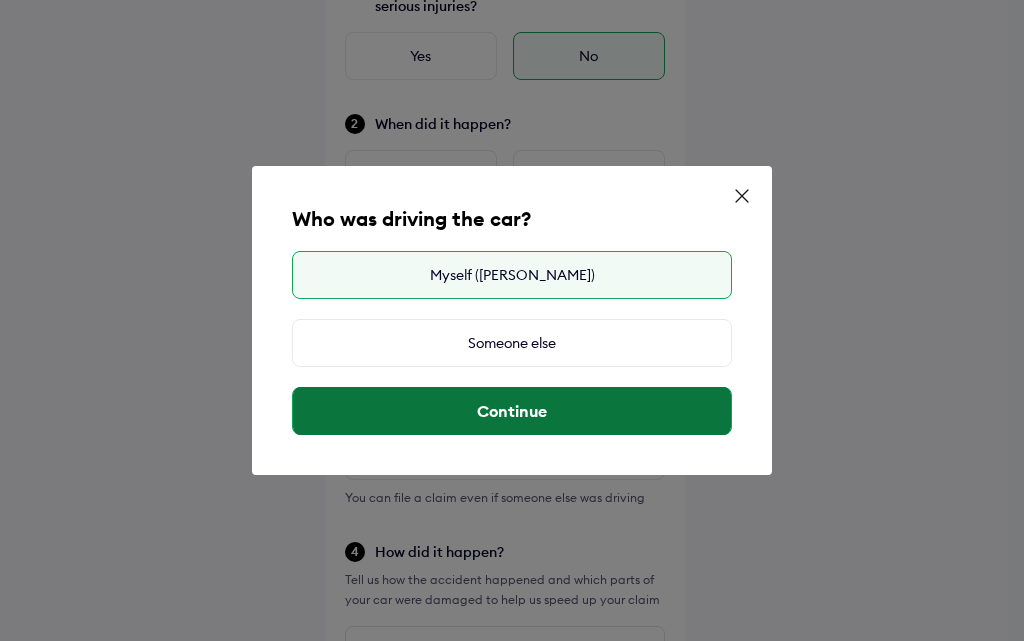 click on "Continue" at bounding box center (512, 411) 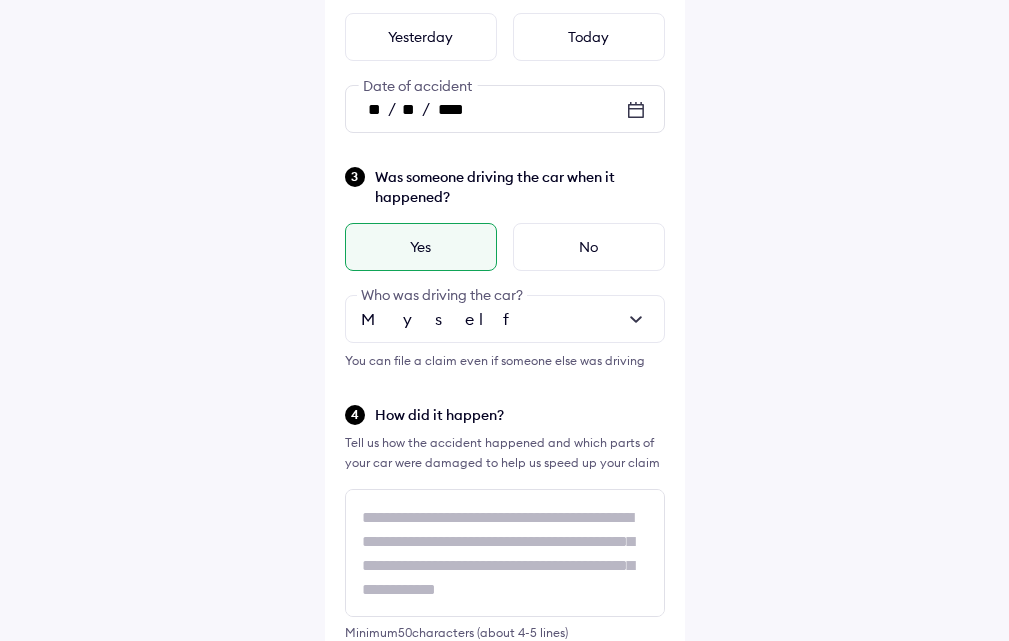 scroll, scrollTop: 400, scrollLeft: 0, axis: vertical 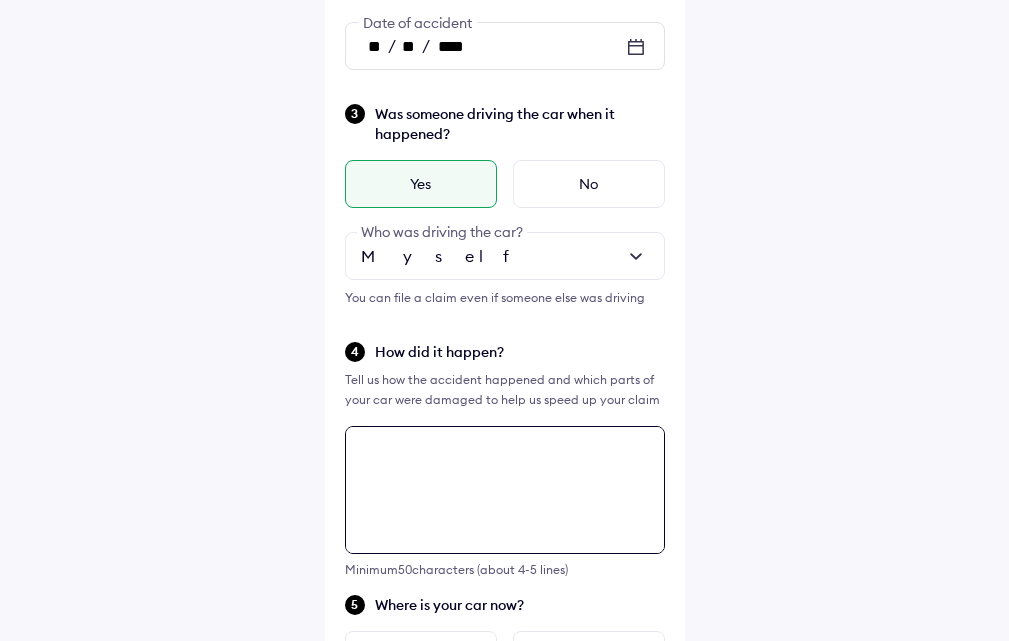 click at bounding box center [505, 490] 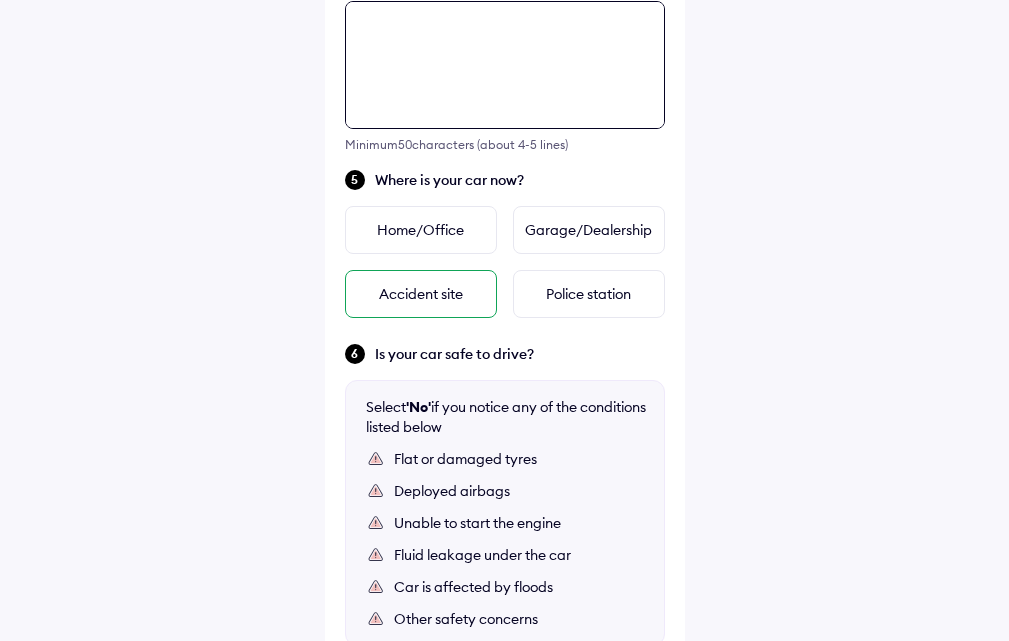 paste on "**********" 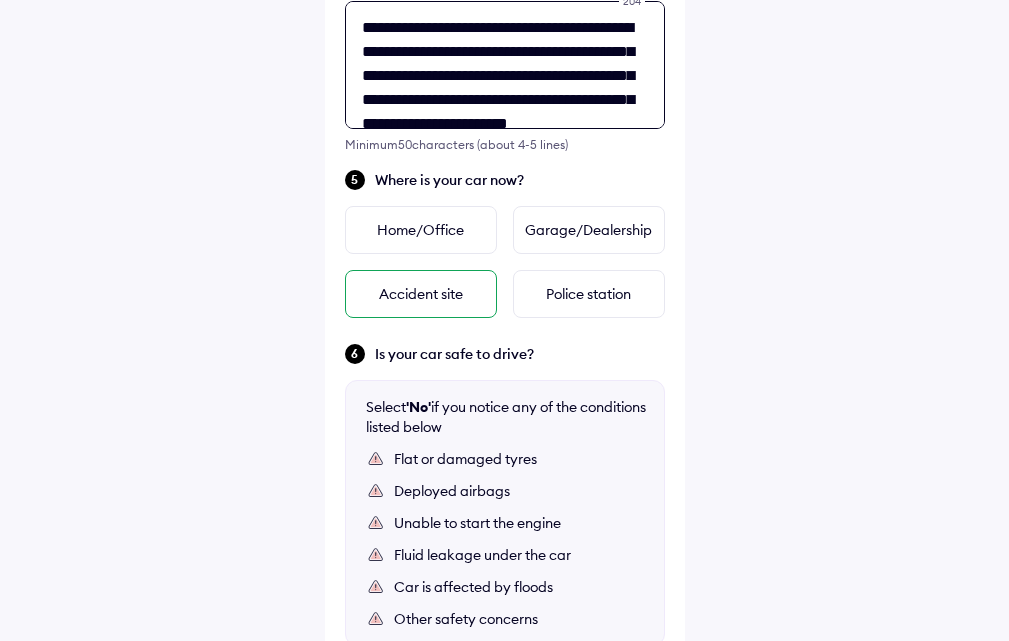 scroll, scrollTop: 826, scrollLeft: 0, axis: vertical 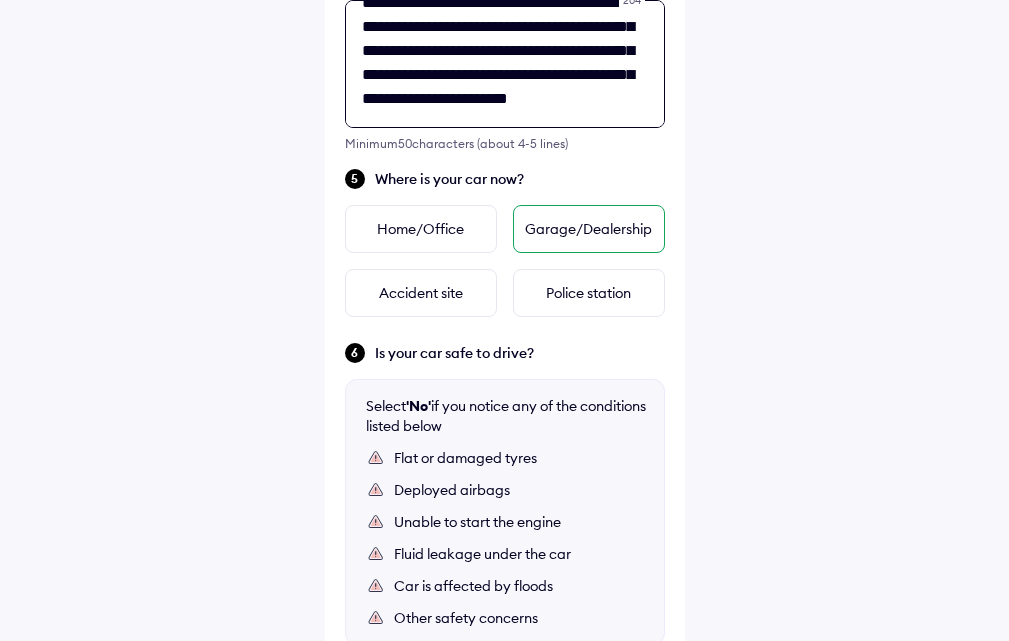 type on "**********" 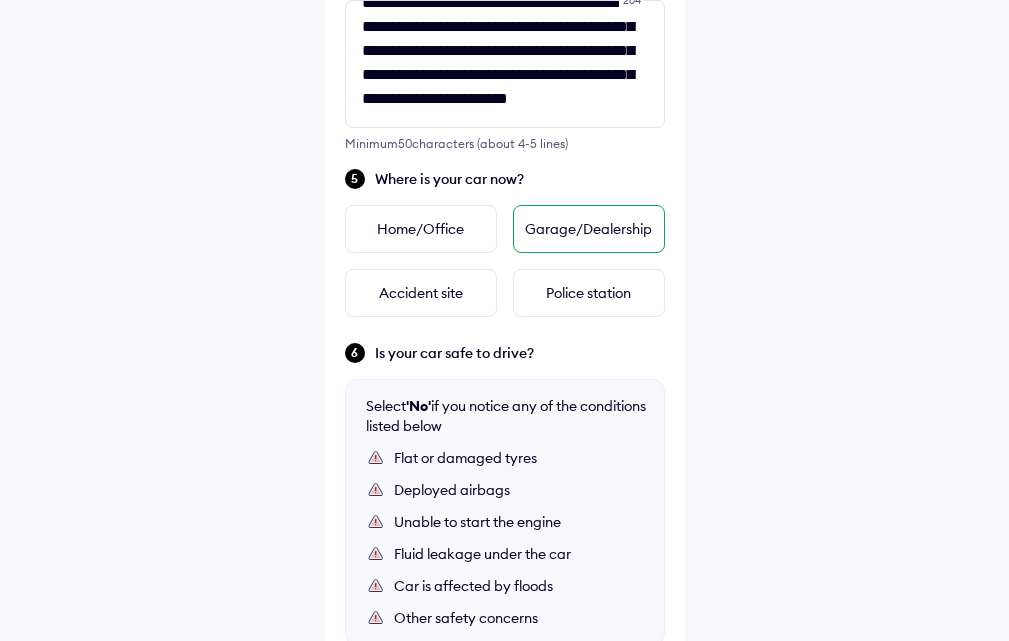 click on "Garage/Dealership" at bounding box center [589, 229] 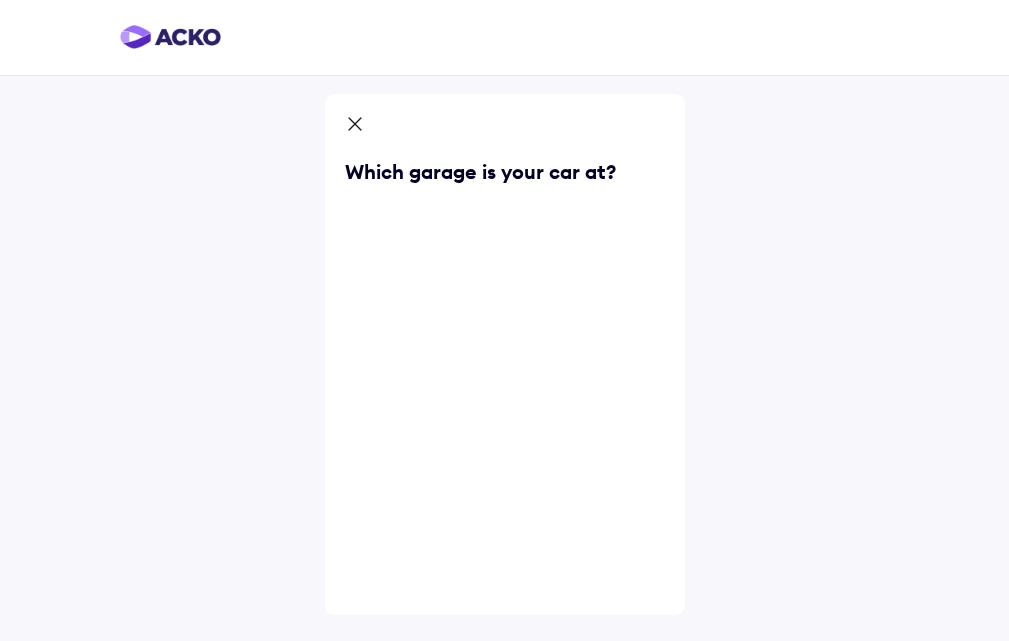 scroll, scrollTop: 0, scrollLeft: 0, axis: both 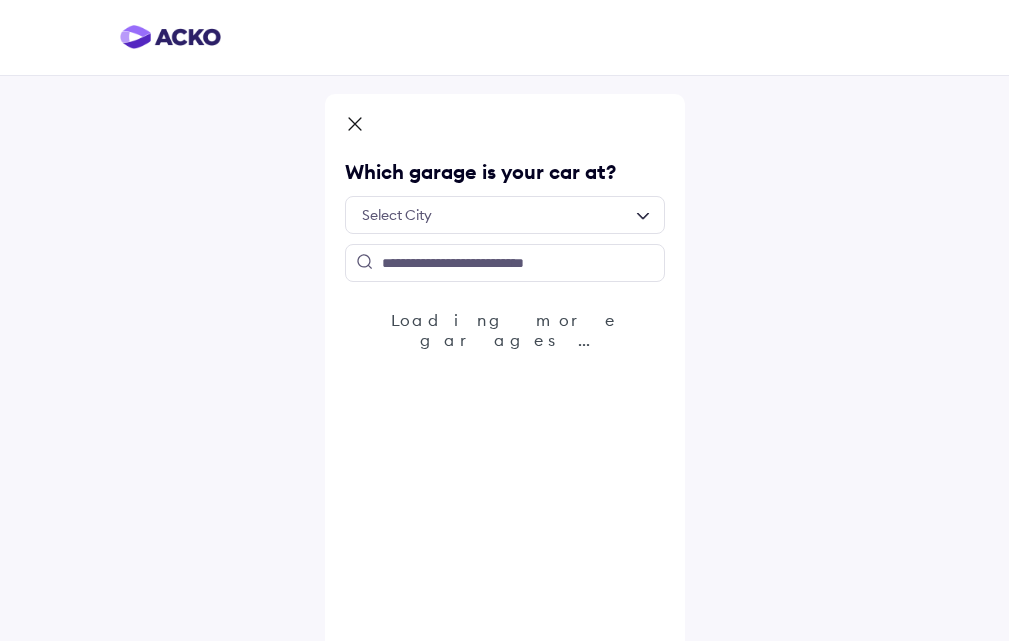 click at bounding box center [505, 215] 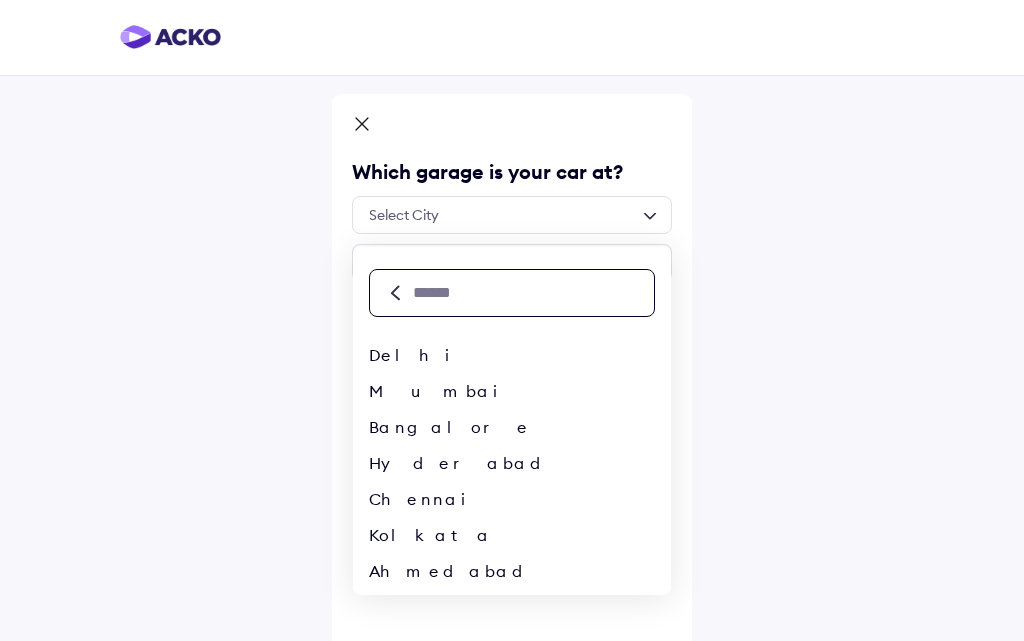 click at bounding box center [532, 293] 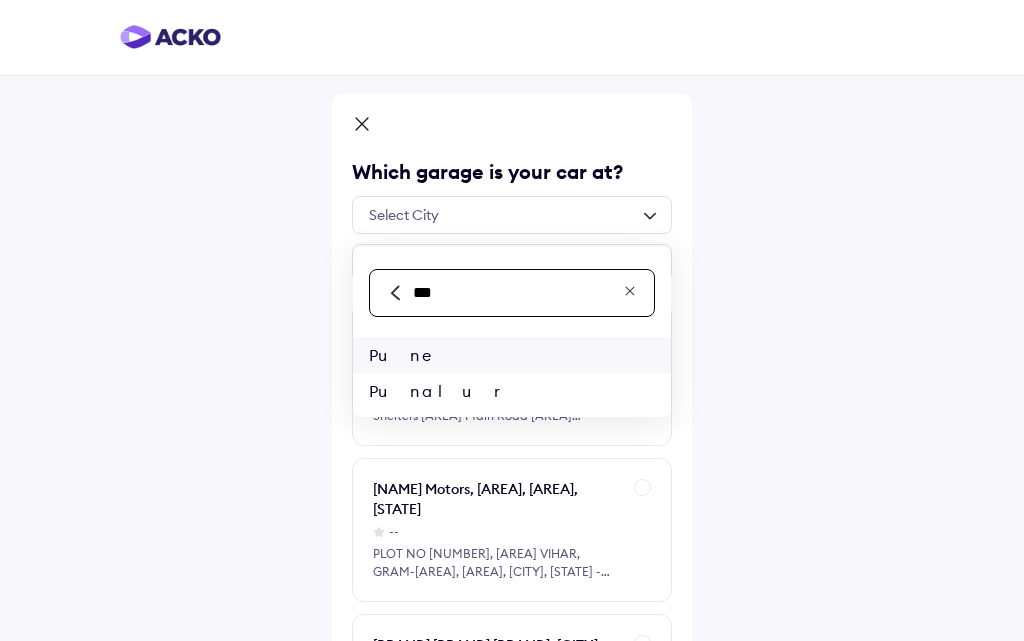 type on "***" 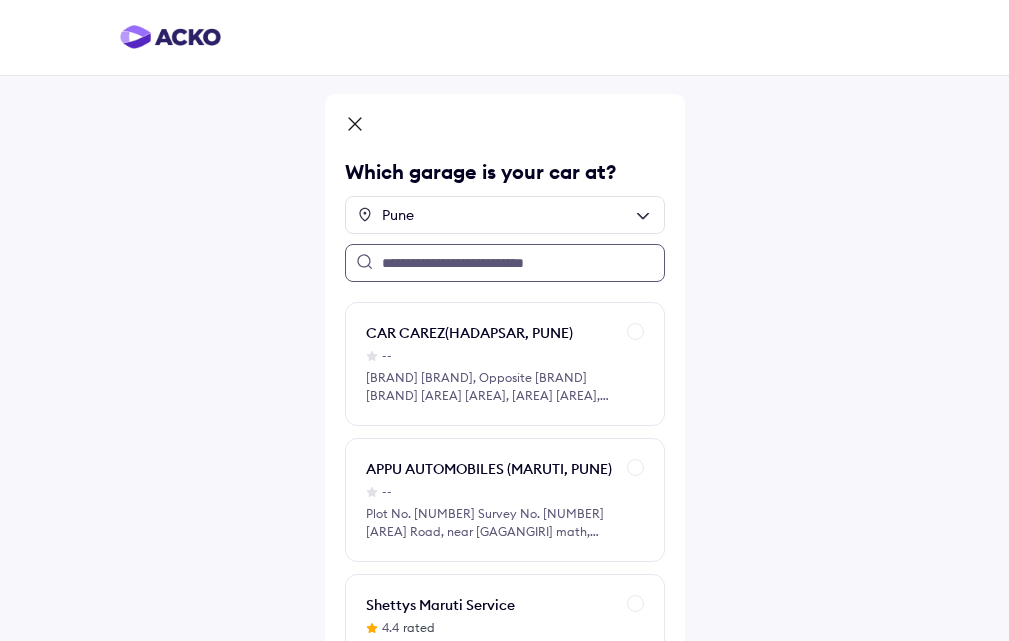 click at bounding box center (505, 263) 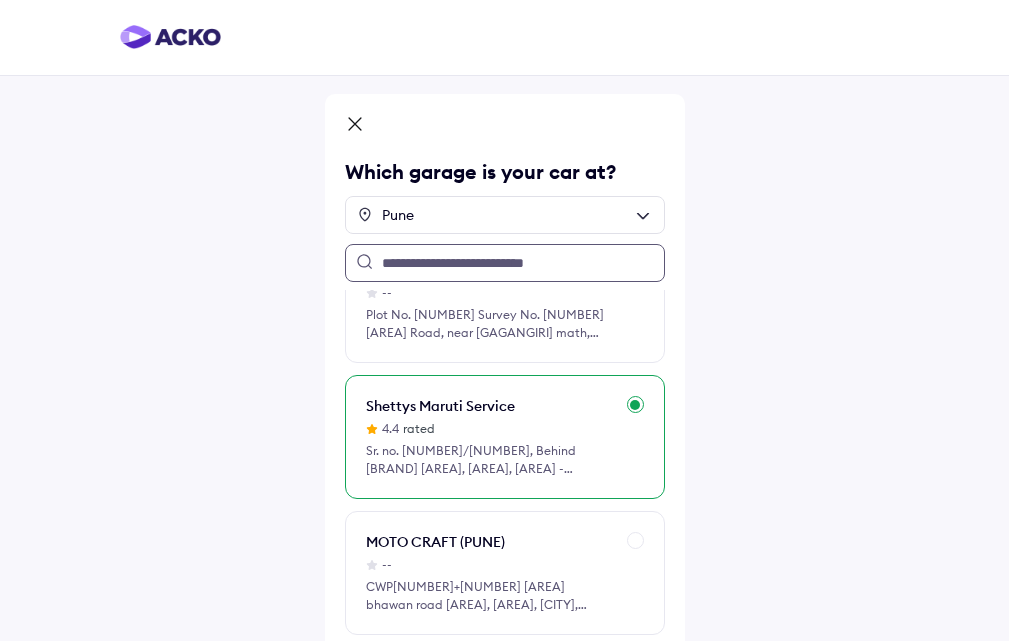 scroll, scrollTop: 200, scrollLeft: 0, axis: vertical 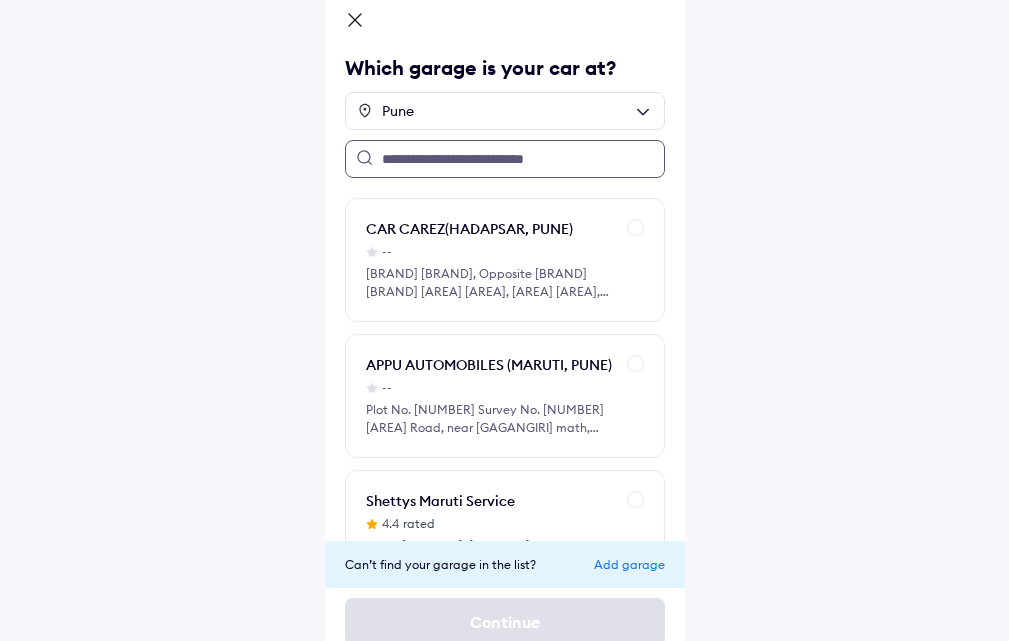 click at bounding box center (505, 159) 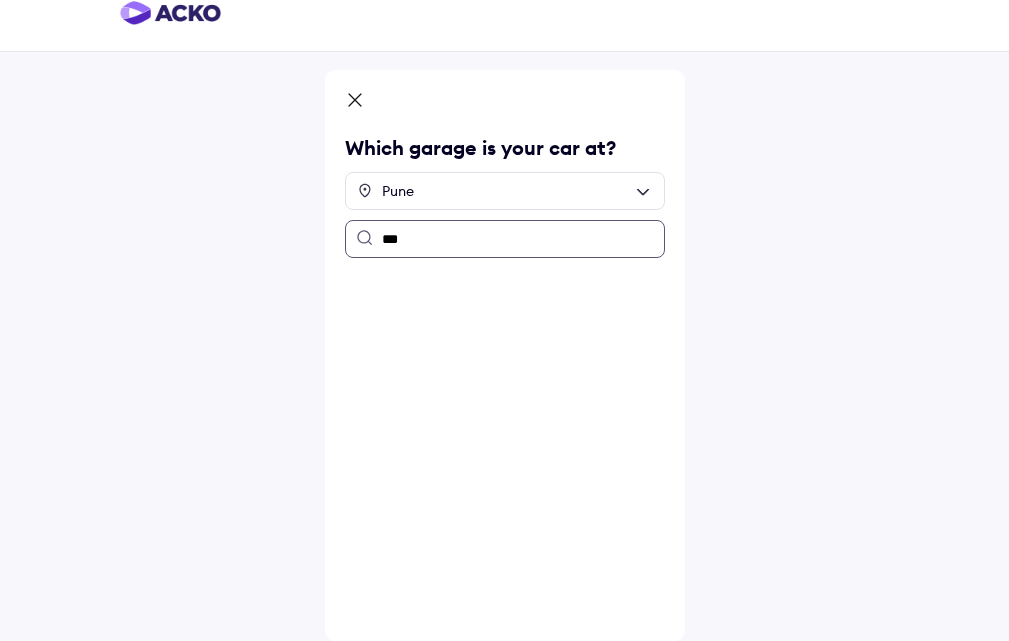 scroll, scrollTop: 104, scrollLeft: 0, axis: vertical 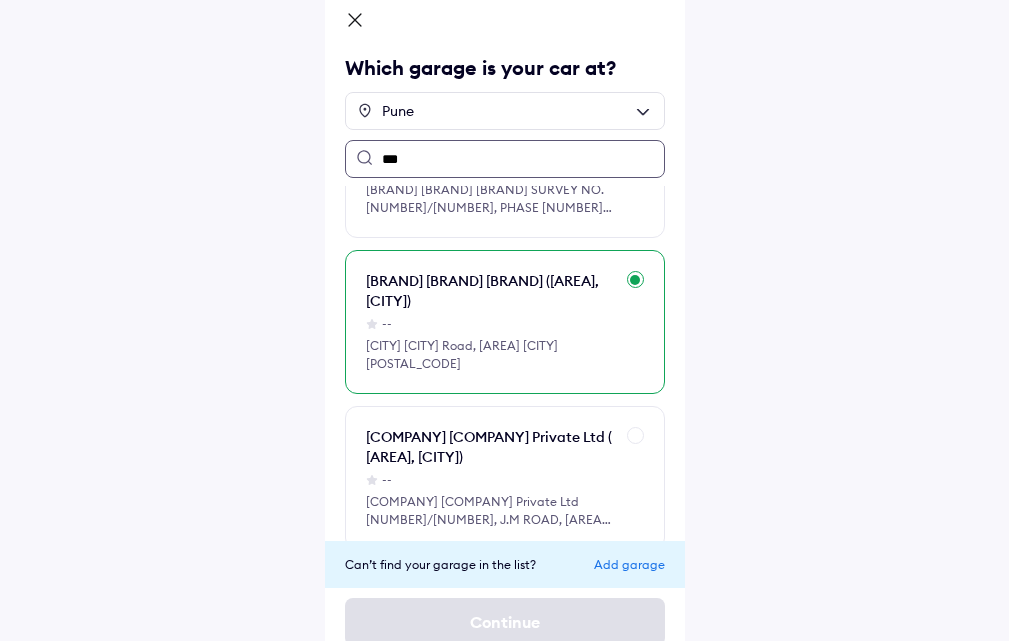 type on "***" 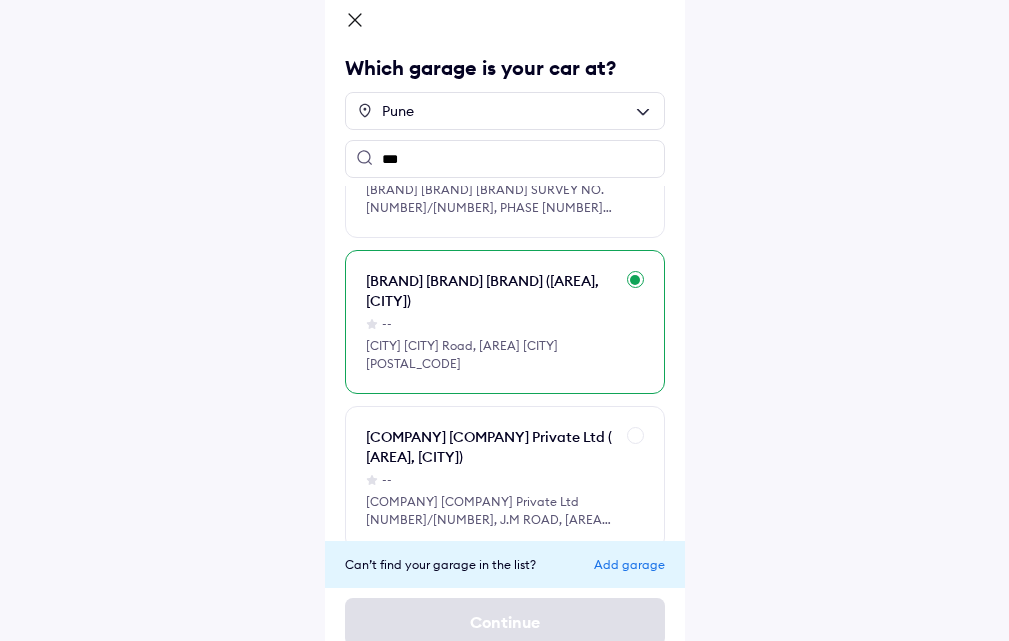 click on "[BRAND] [BRAND] [BRAND] ([AREA], [CITY])" at bounding box center [490, 291] 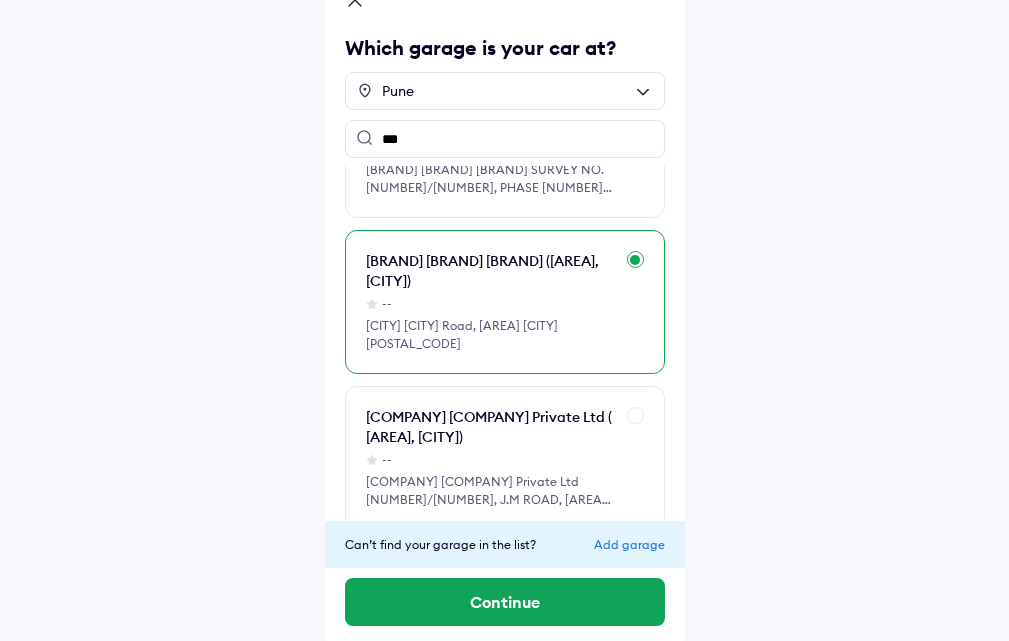 scroll, scrollTop: 129, scrollLeft: 0, axis: vertical 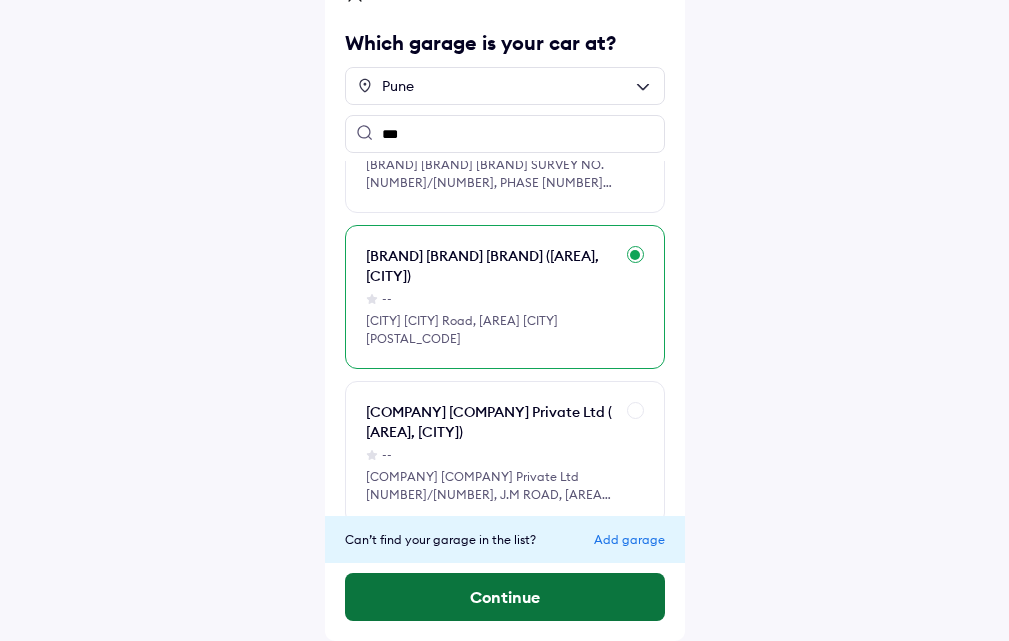 click on "Continue" at bounding box center [505, 597] 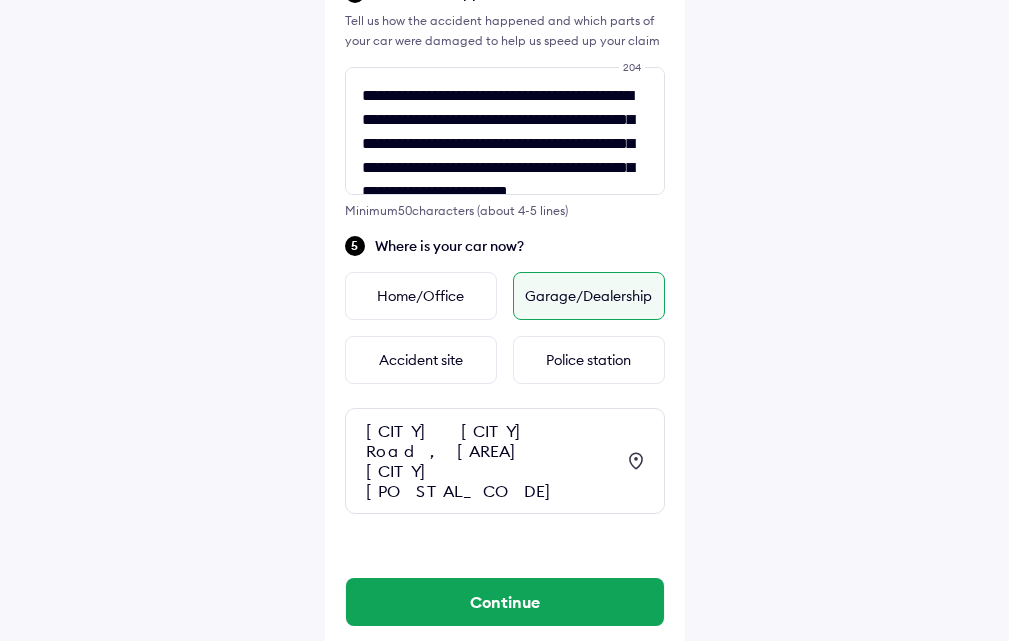 scroll, scrollTop: 764, scrollLeft: 0, axis: vertical 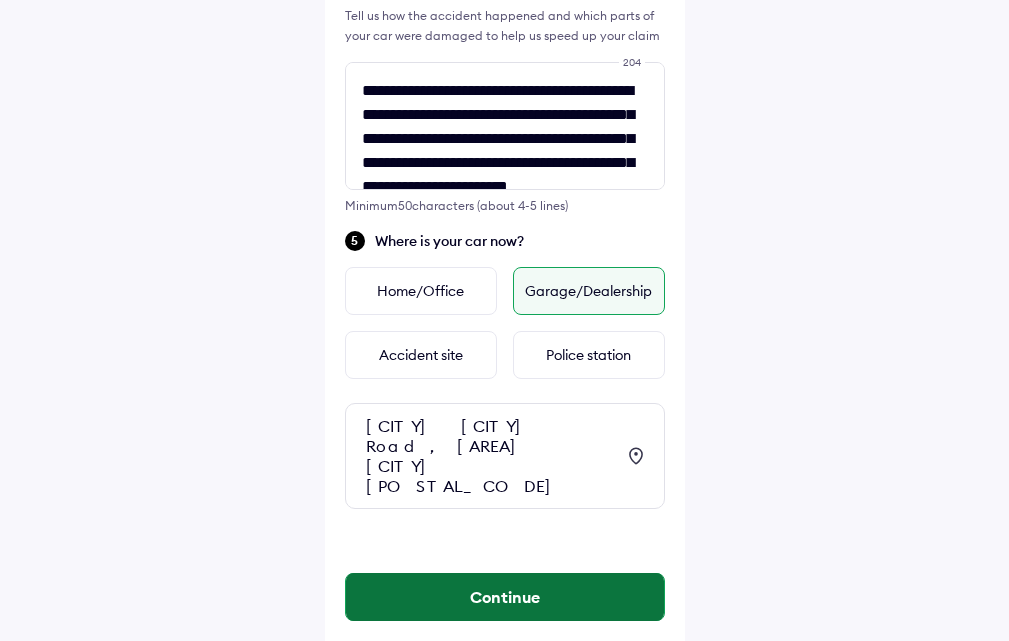 click on "Continue" at bounding box center (505, 597) 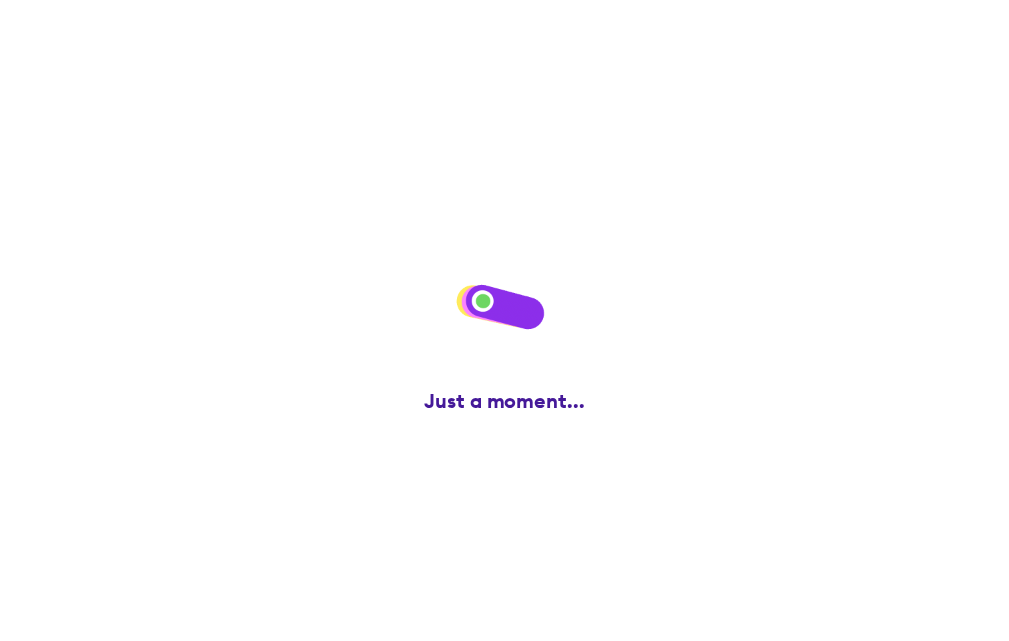 scroll, scrollTop: 0, scrollLeft: 0, axis: both 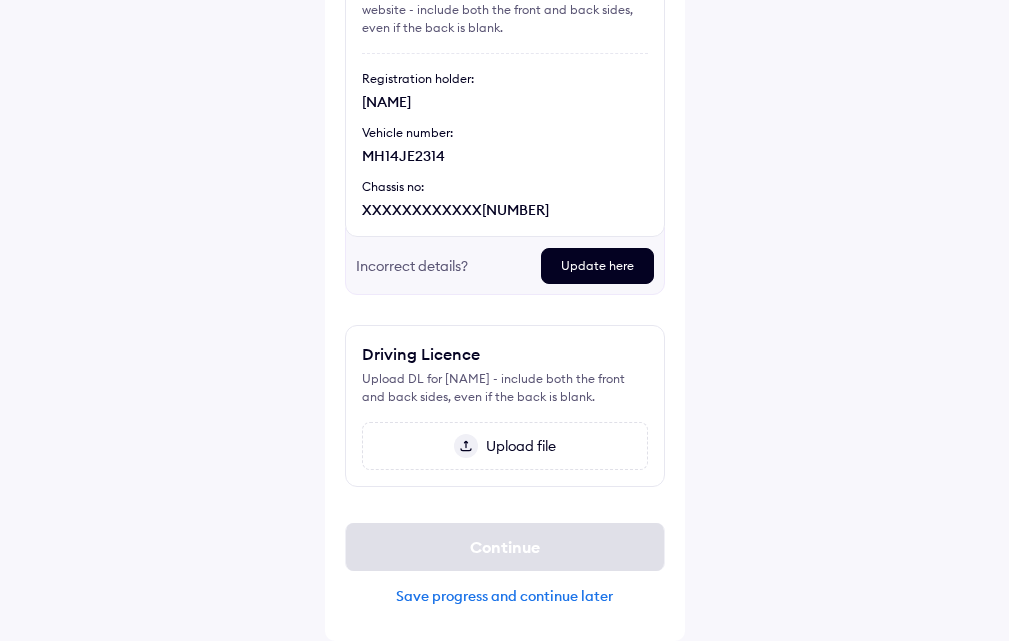 click on "Save progress and continue later" at bounding box center (505, 596) 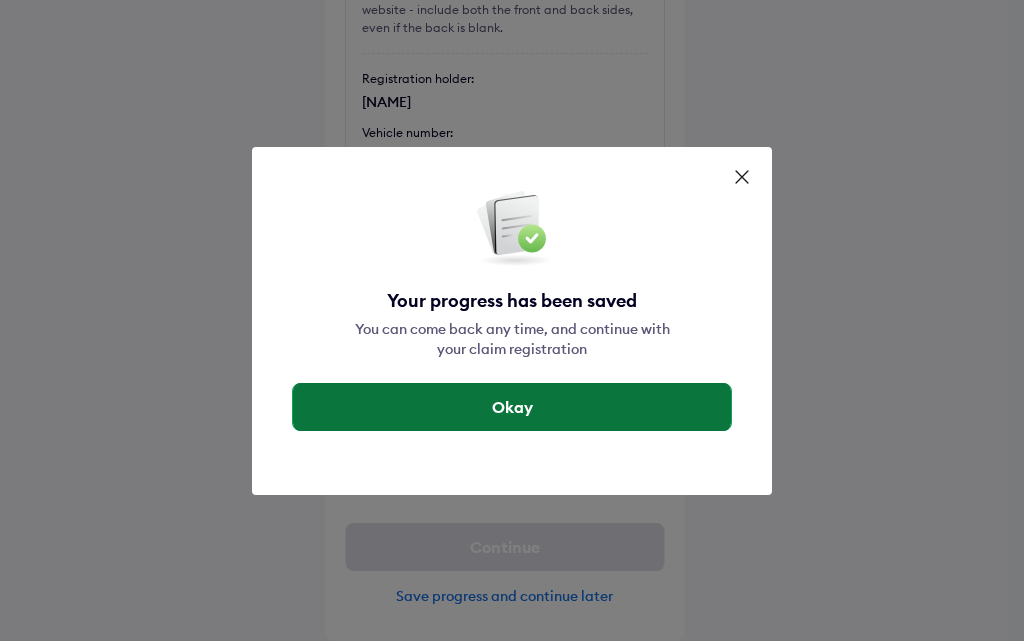click on "Okay" at bounding box center [512, 407] 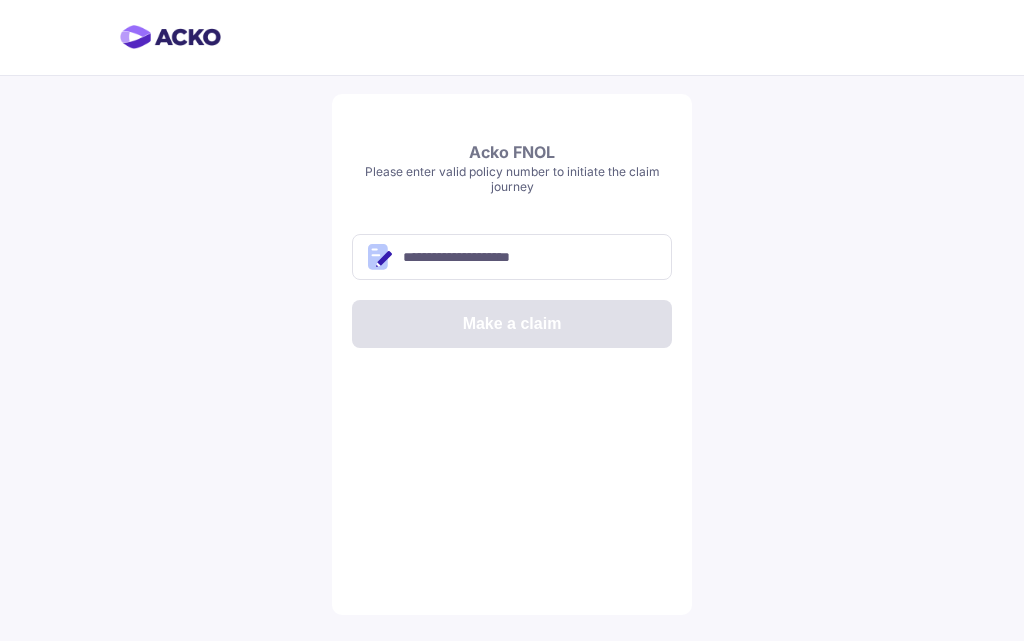 scroll, scrollTop: 0, scrollLeft: 0, axis: both 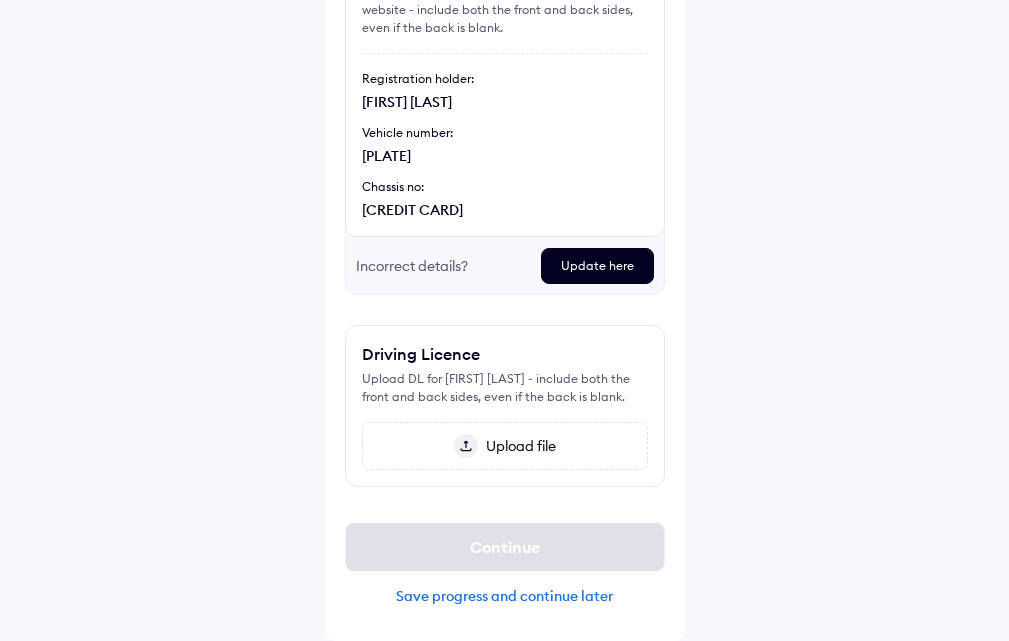 click on "Save progress and continue later" at bounding box center (505, 596) 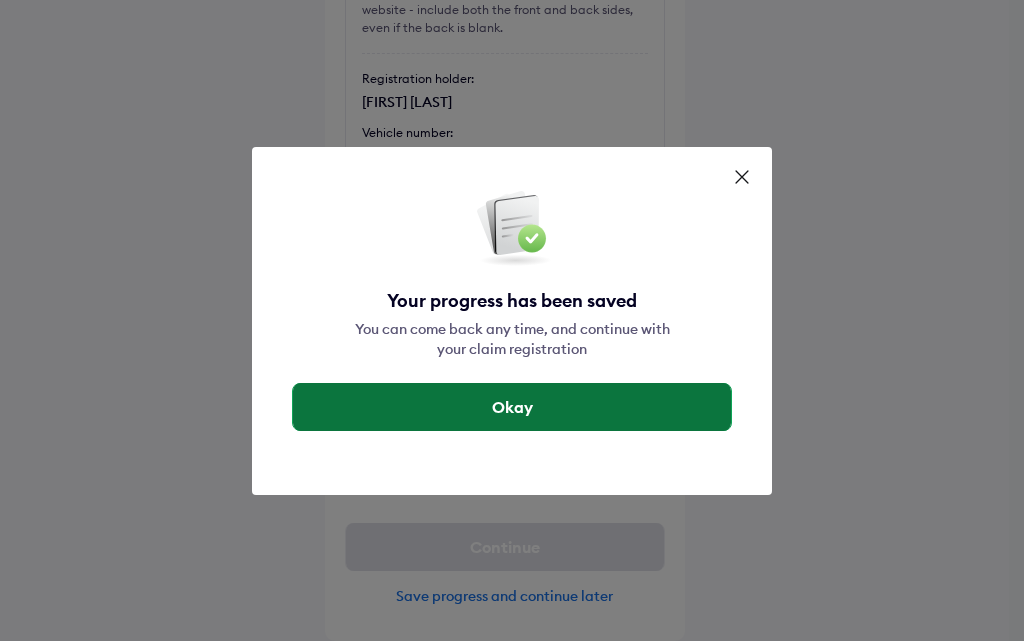 click on "Okay" at bounding box center (512, 407) 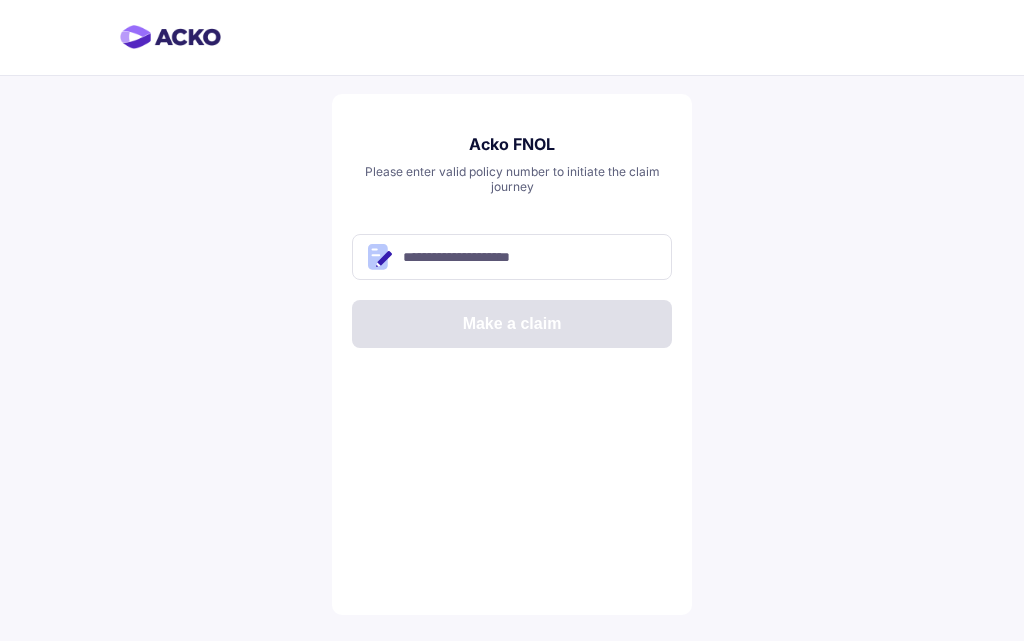 scroll, scrollTop: 0, scrollLeft: 0, axis: both 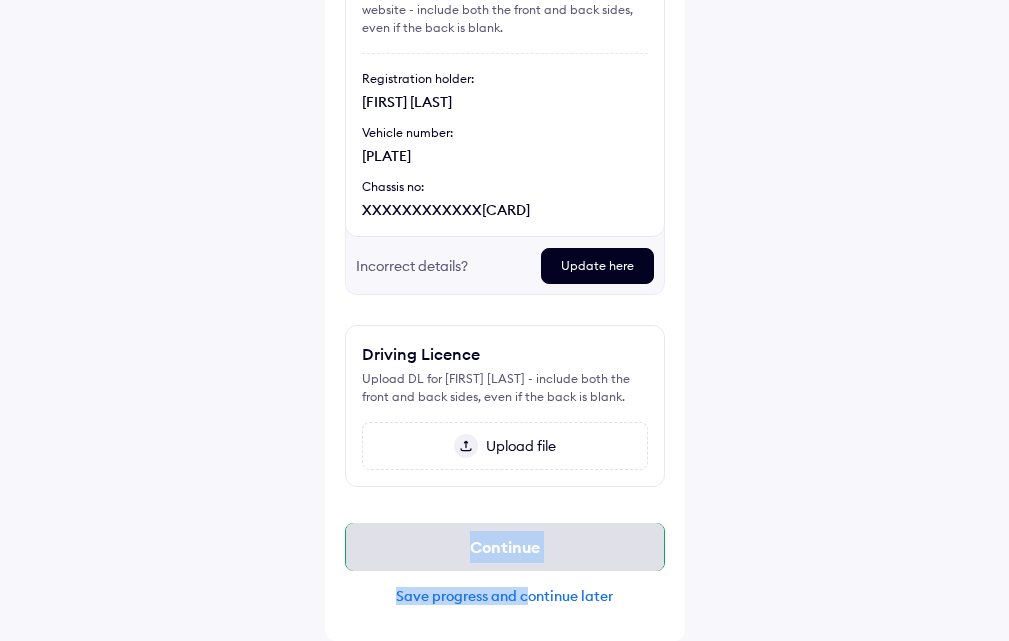drag, startPoint x: 526, startPoint y: 597, endPoint x: 437, endPoint y: 553, distance: 99.282425 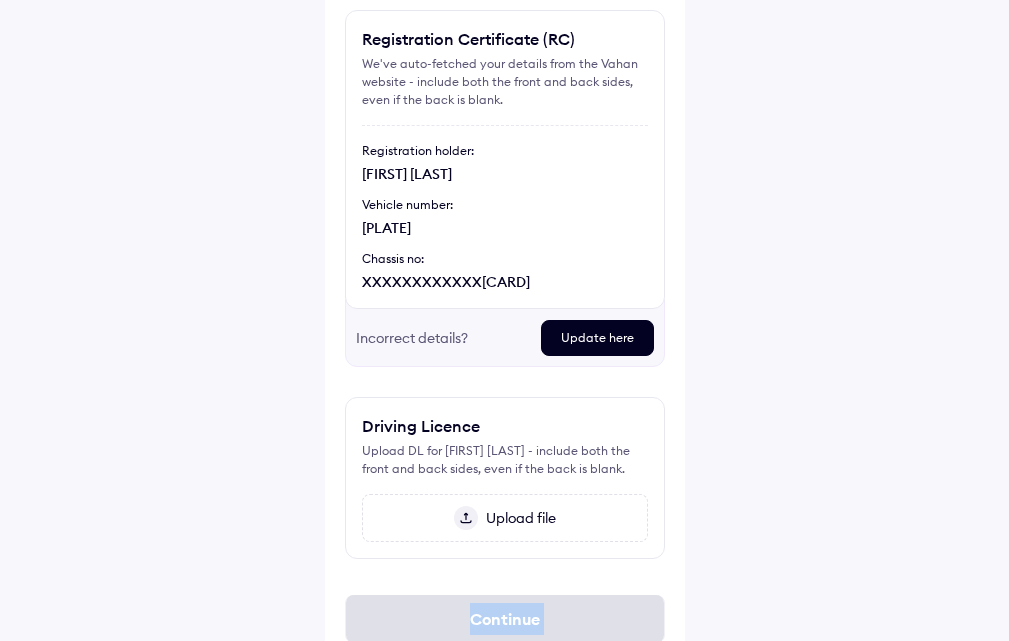 scroll, scrollTop: 200, scrollLeft: 0, axis: vertical 